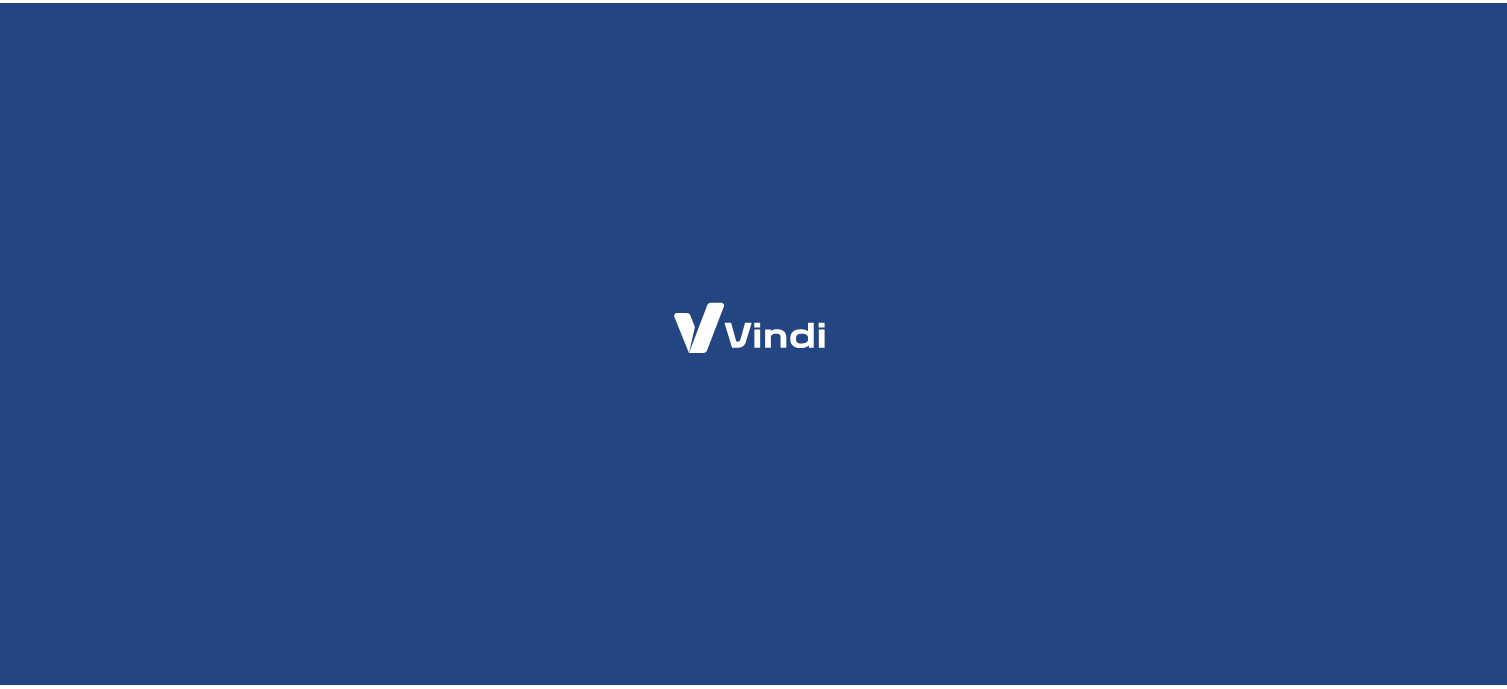 scroll, scrollTop: 0, scrollLeft: 0, axis: both 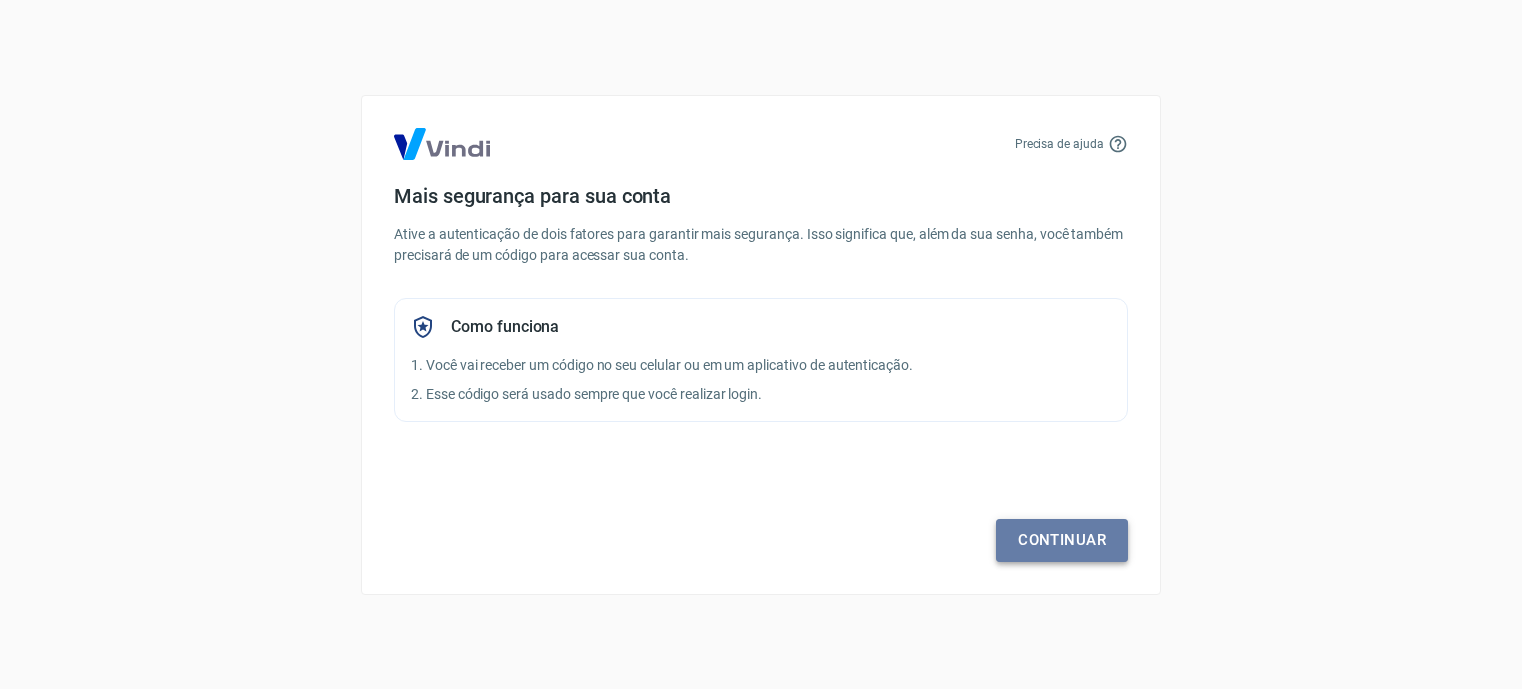 click on "Continuar" at bounding box center [1062, 540] 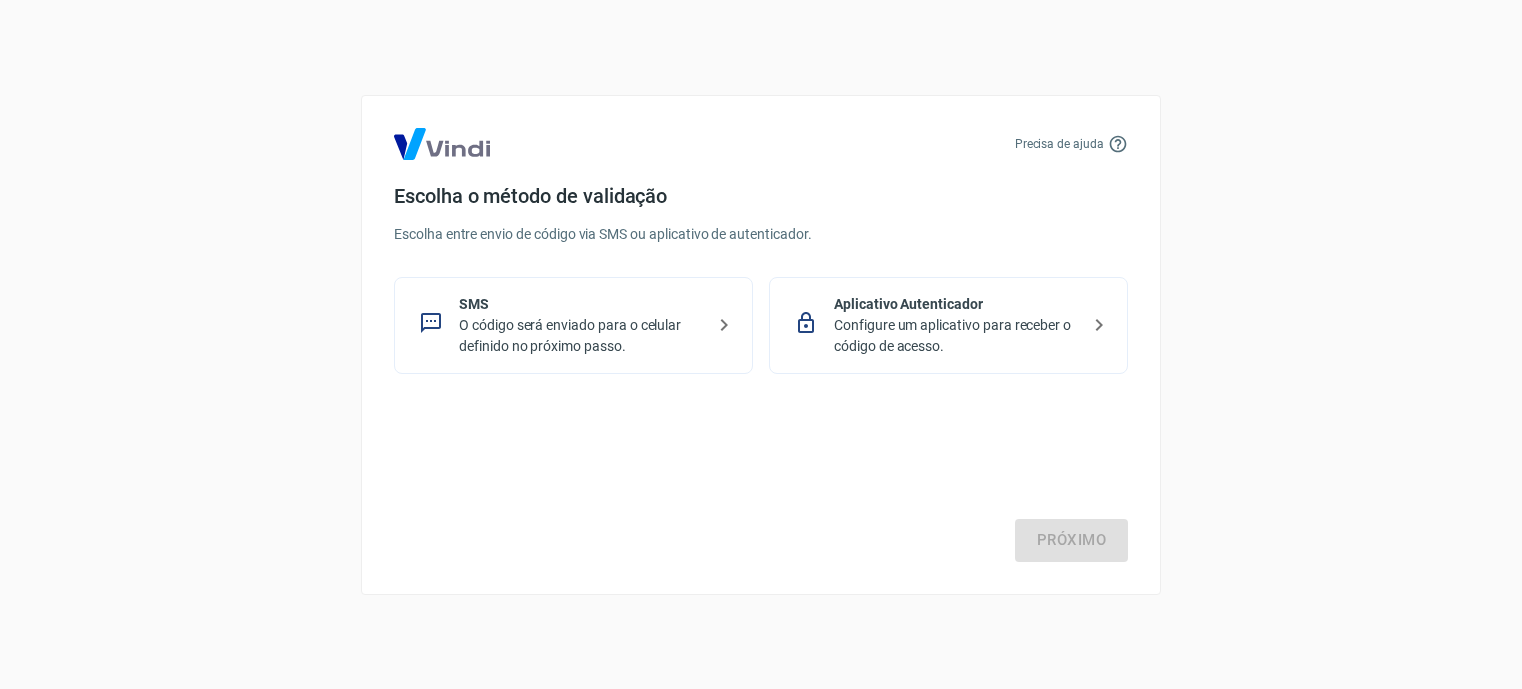 click on "O código será enviado para o celular definido no próximo passo." at bounding box center (581, 336) 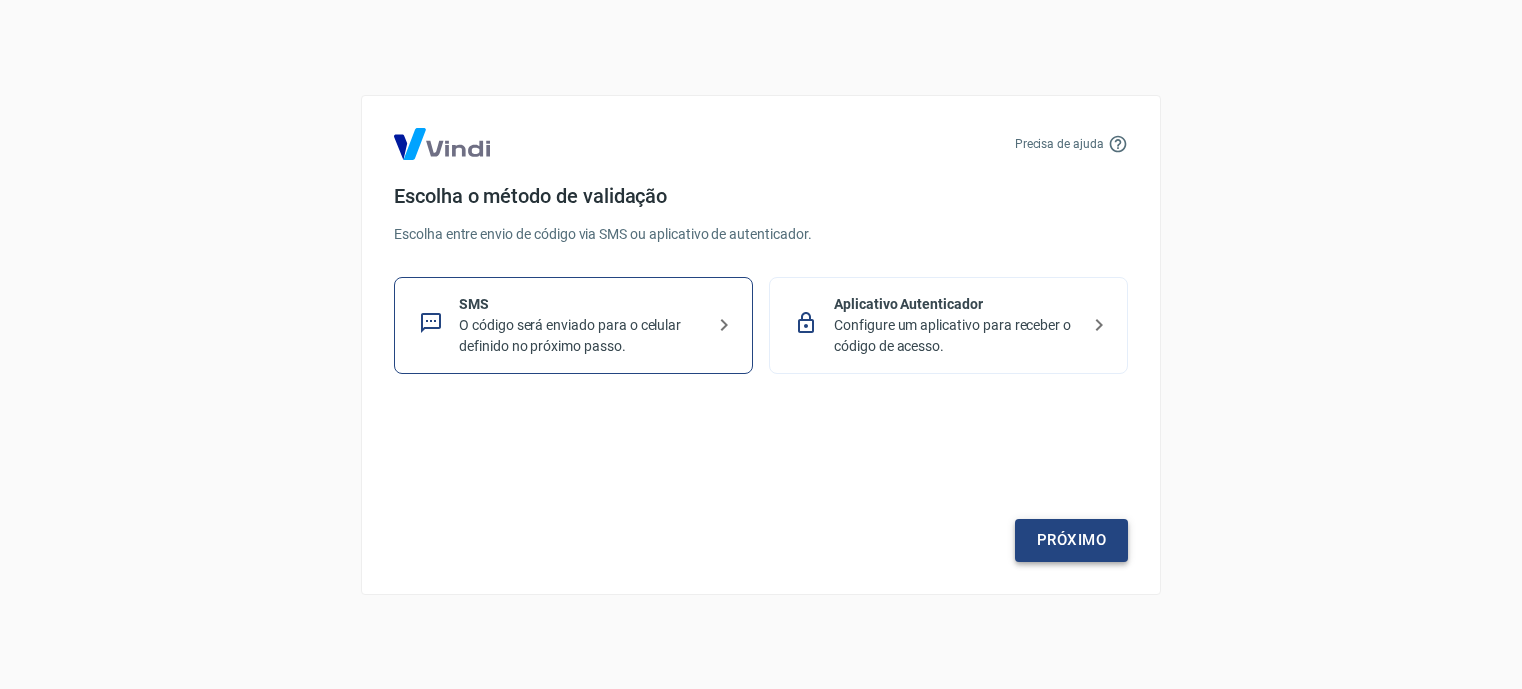 drag, startPoint x: 1065, startPoint y: 563, endPoint x: 1073, endPoint y: 538, distance: 26.24881 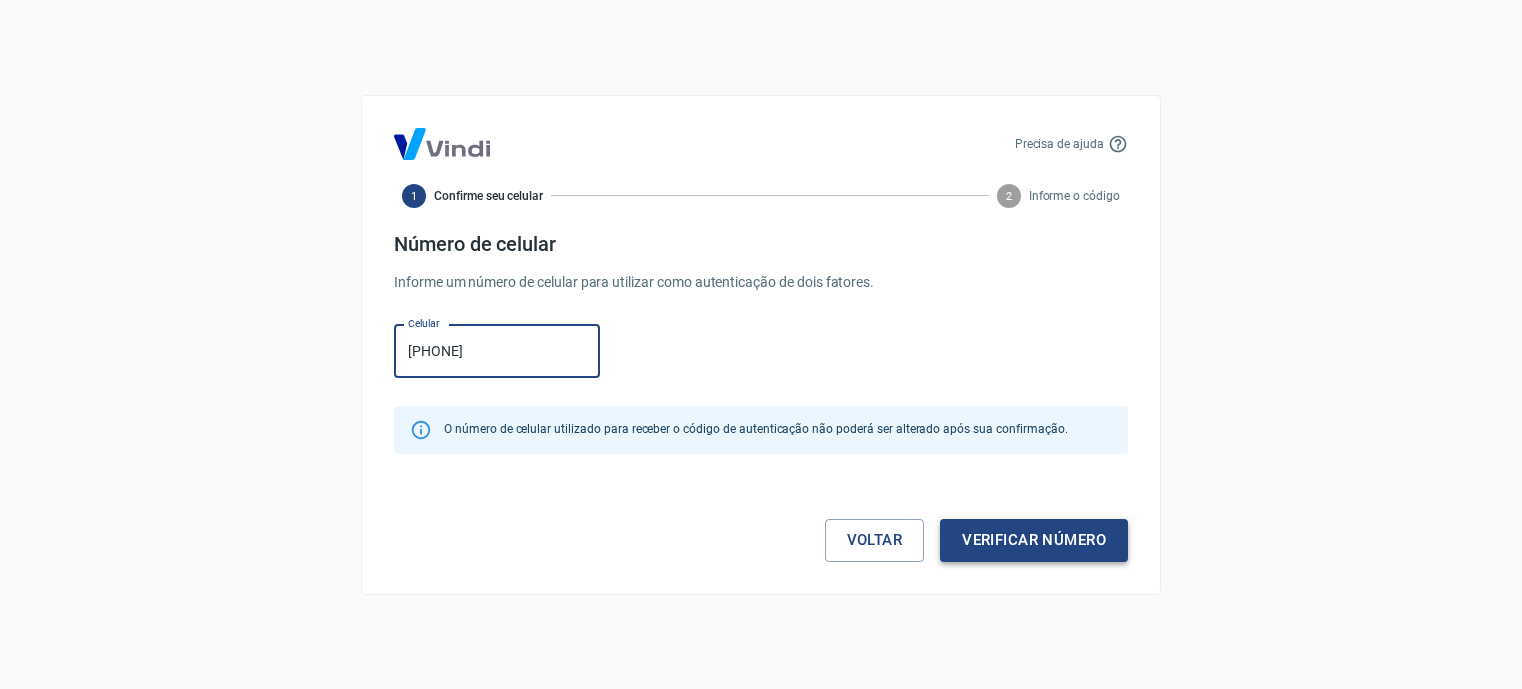 type on "[PHONE]" 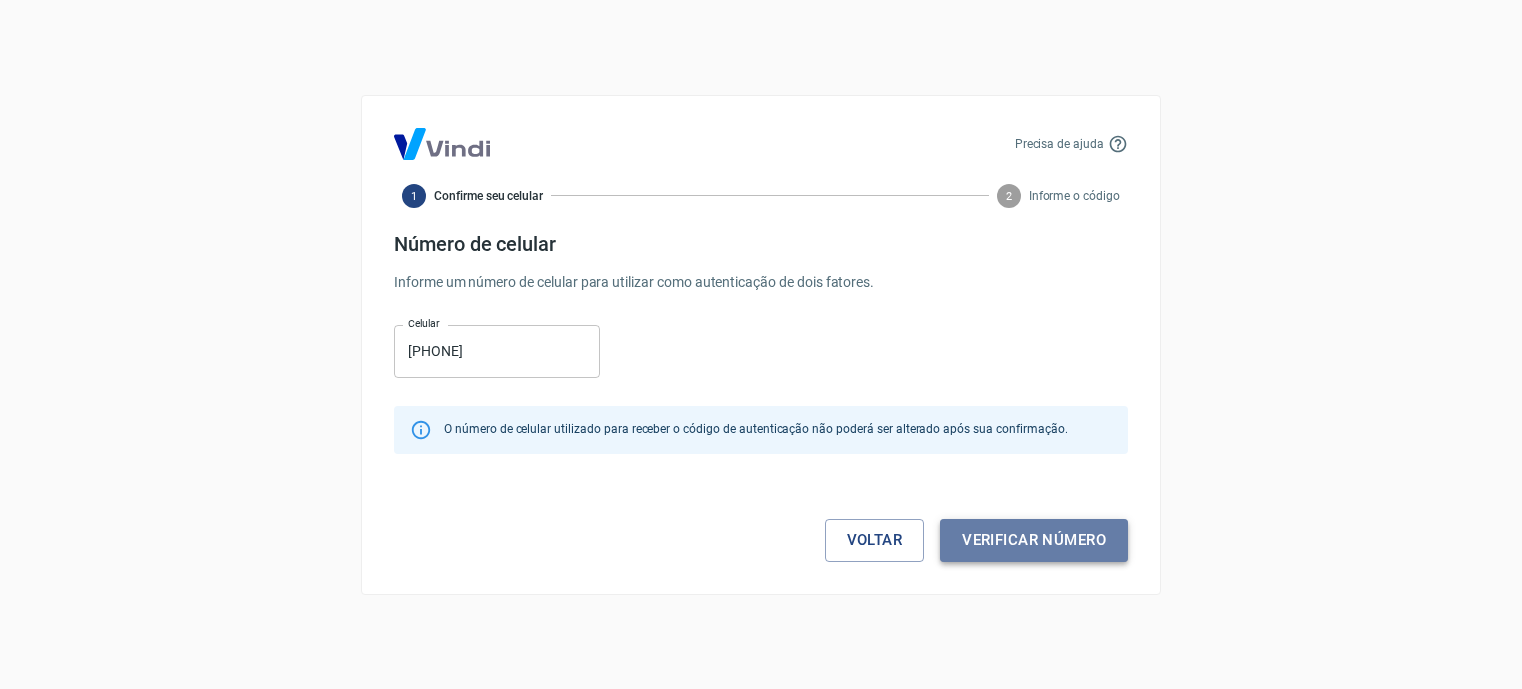 click on "Verificar número" at bounding box center [1034, 540] 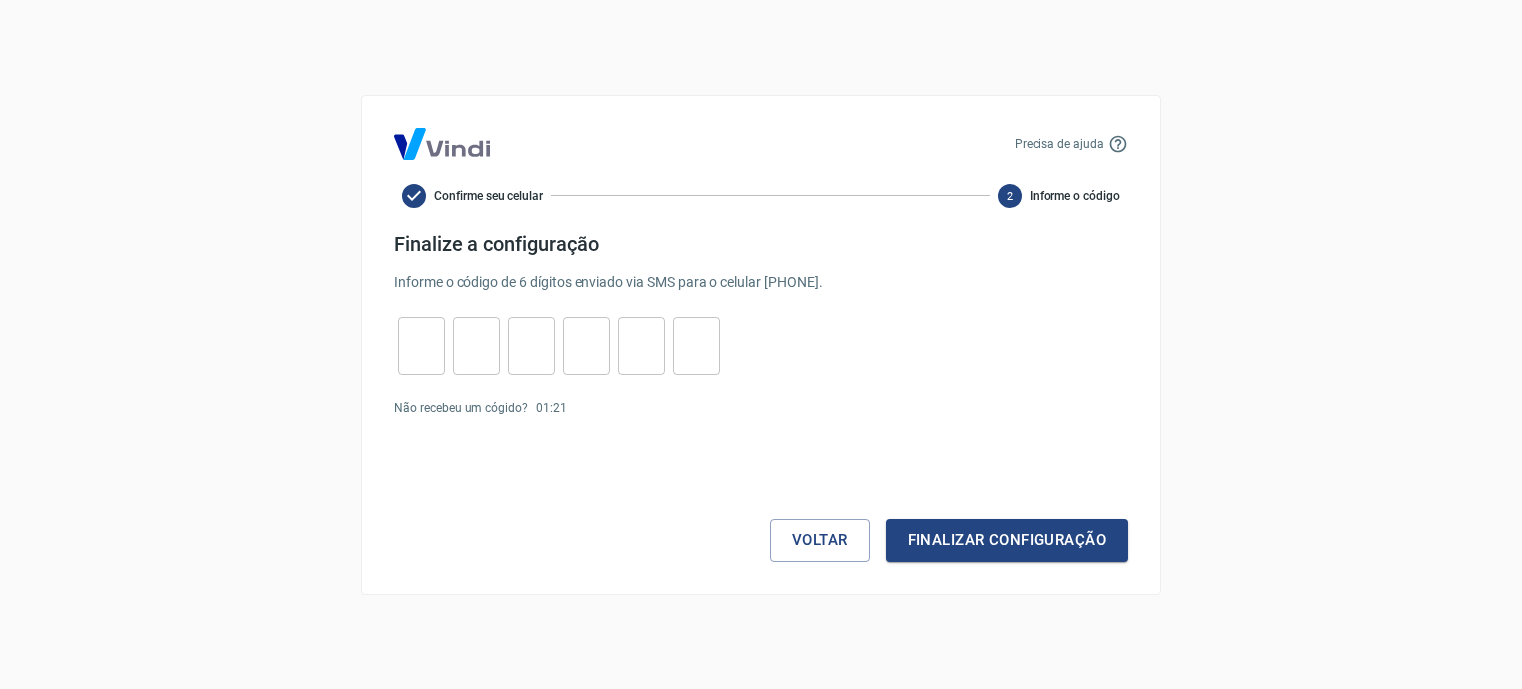 click at bounding box center (421, 345) 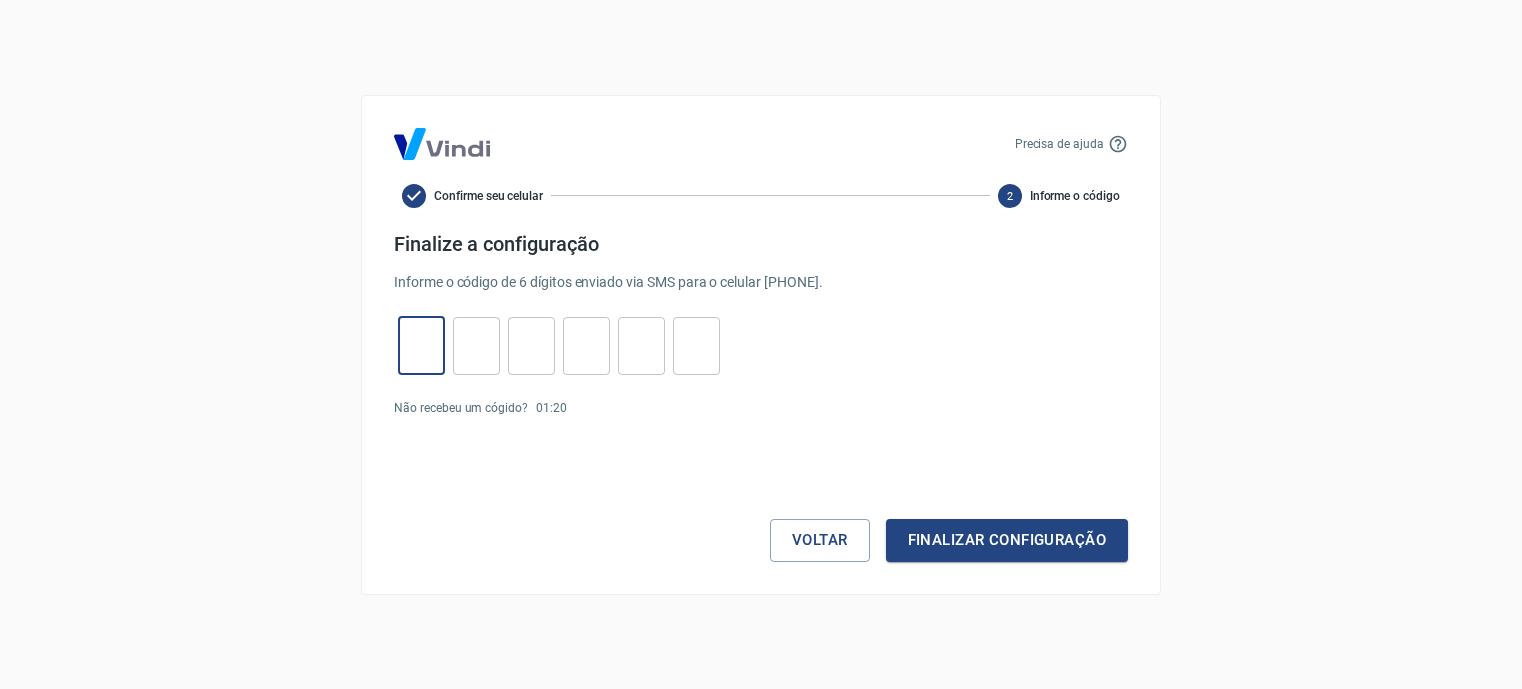 type on "8" 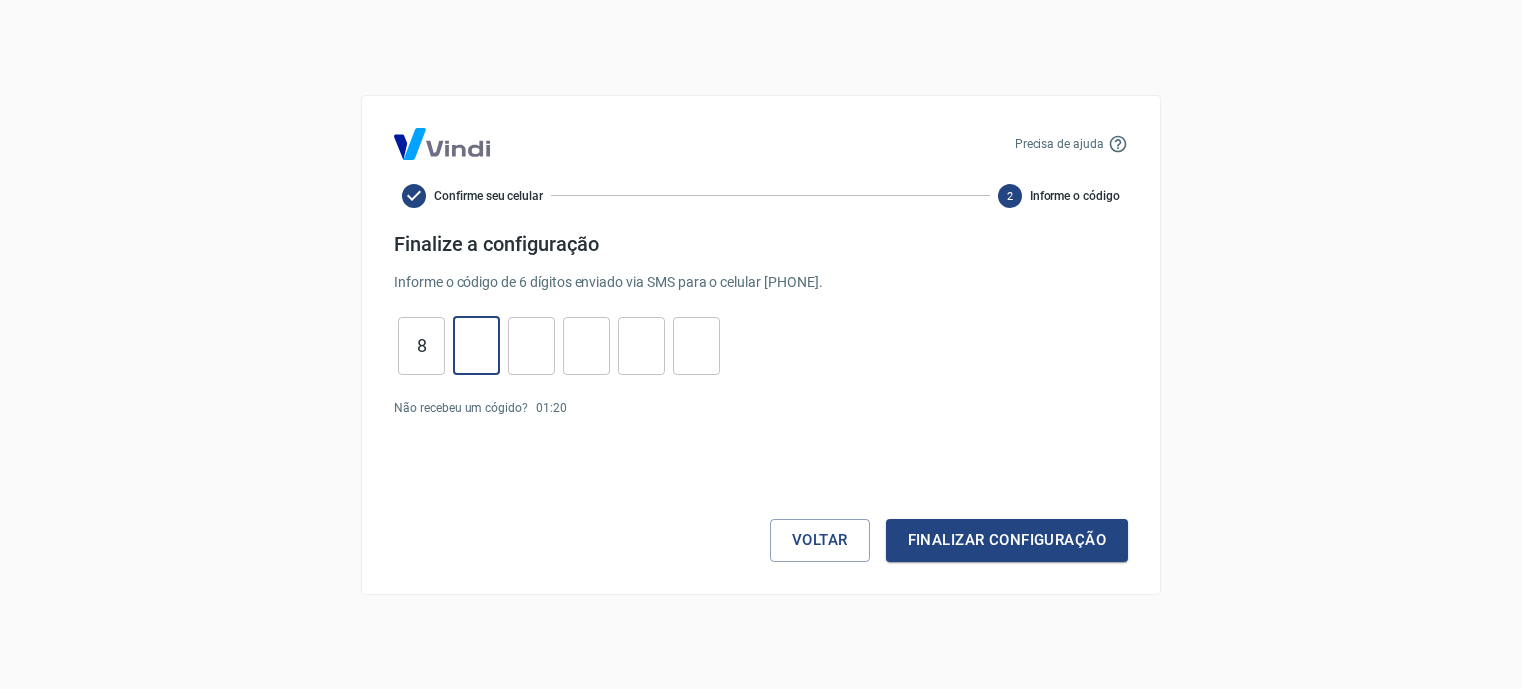 type on "7" 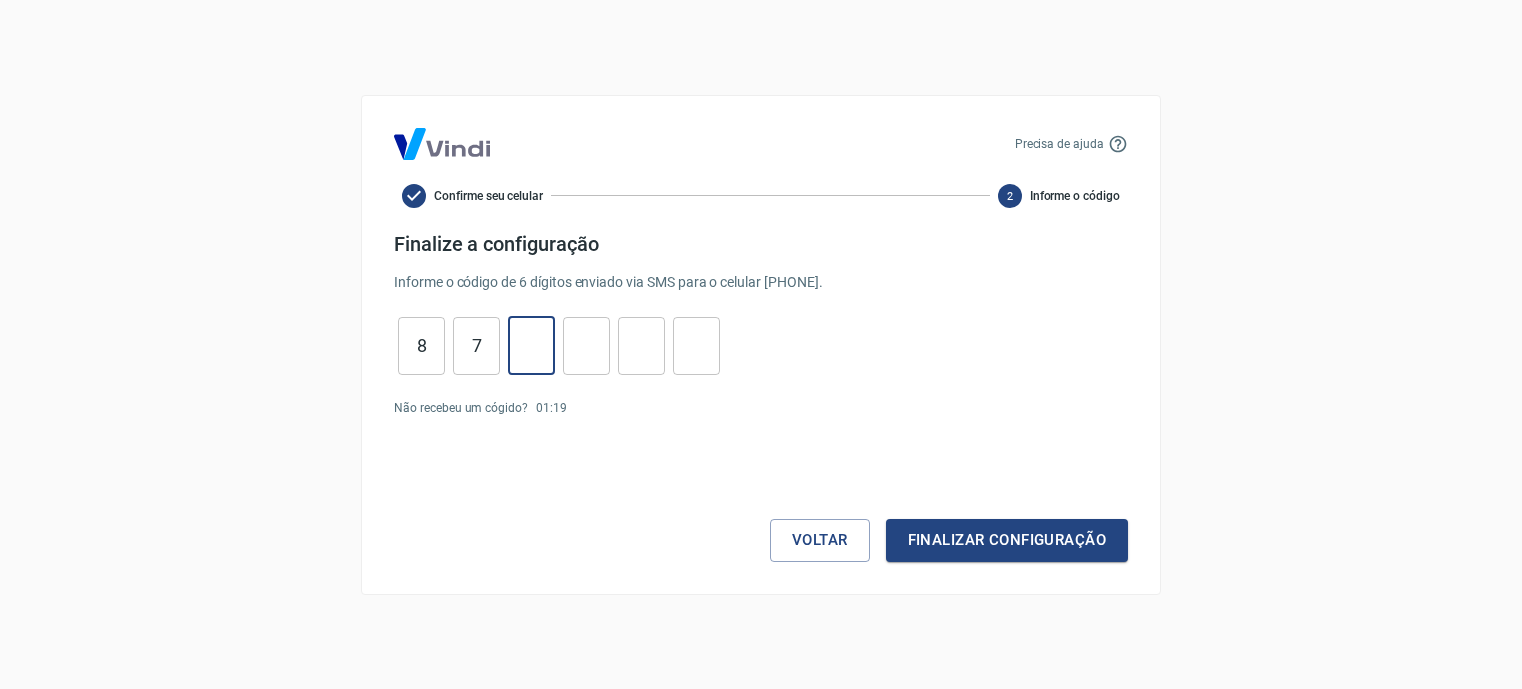 type on "3" 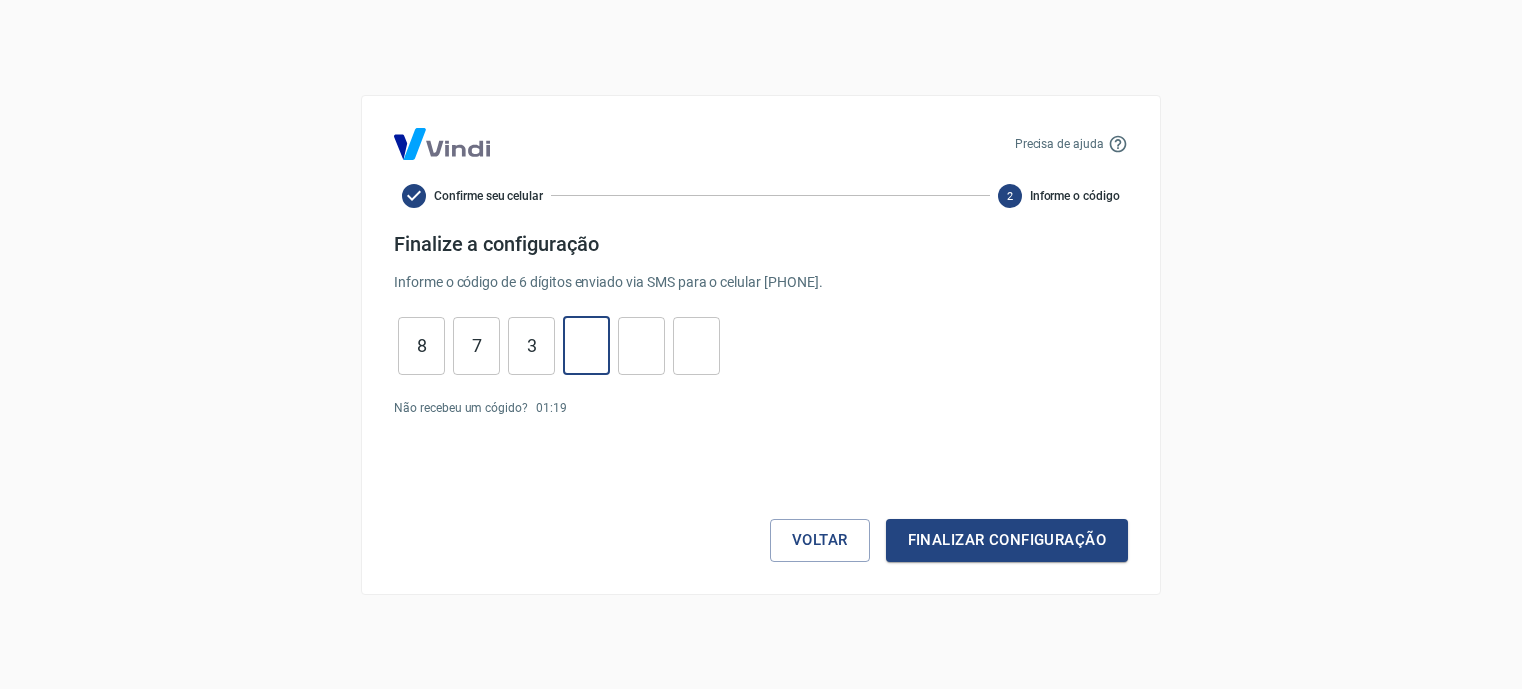 type on "5" 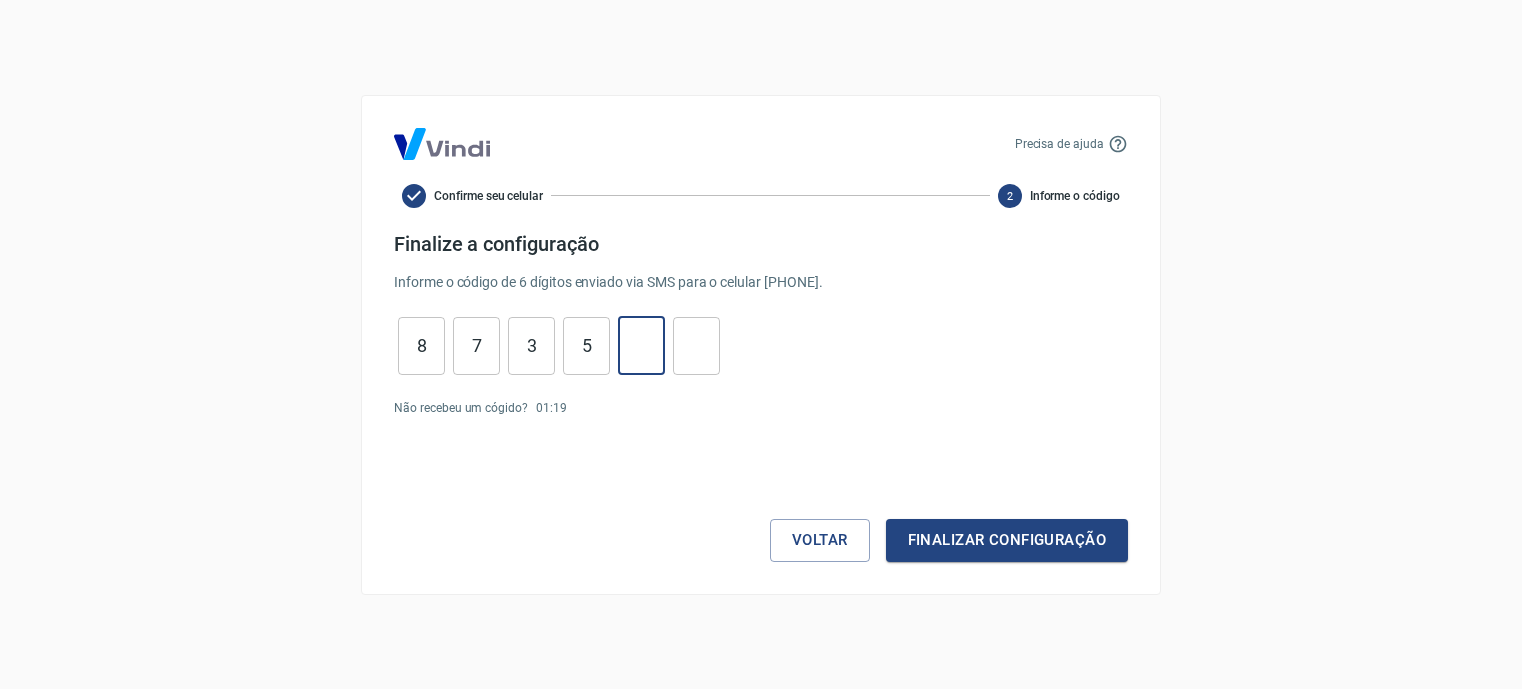 type on "7" 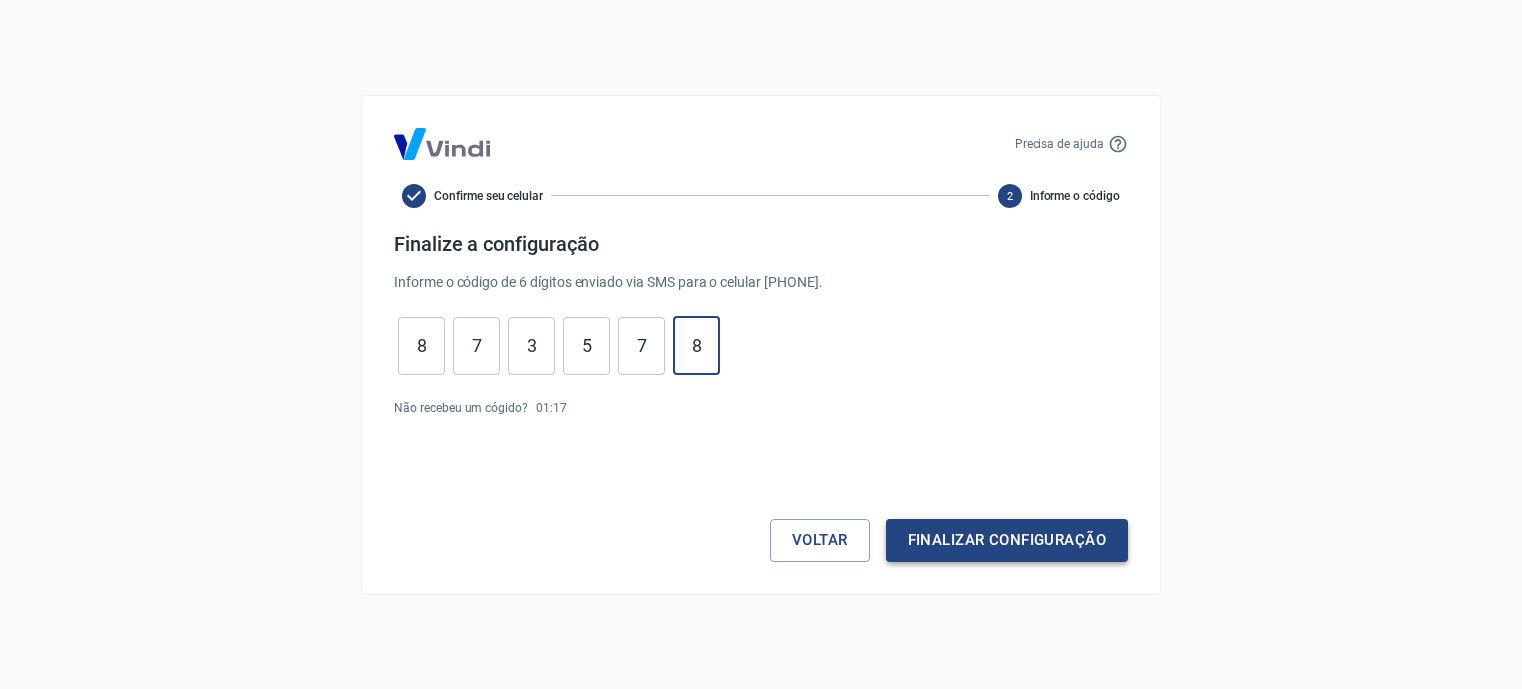 type on "8" 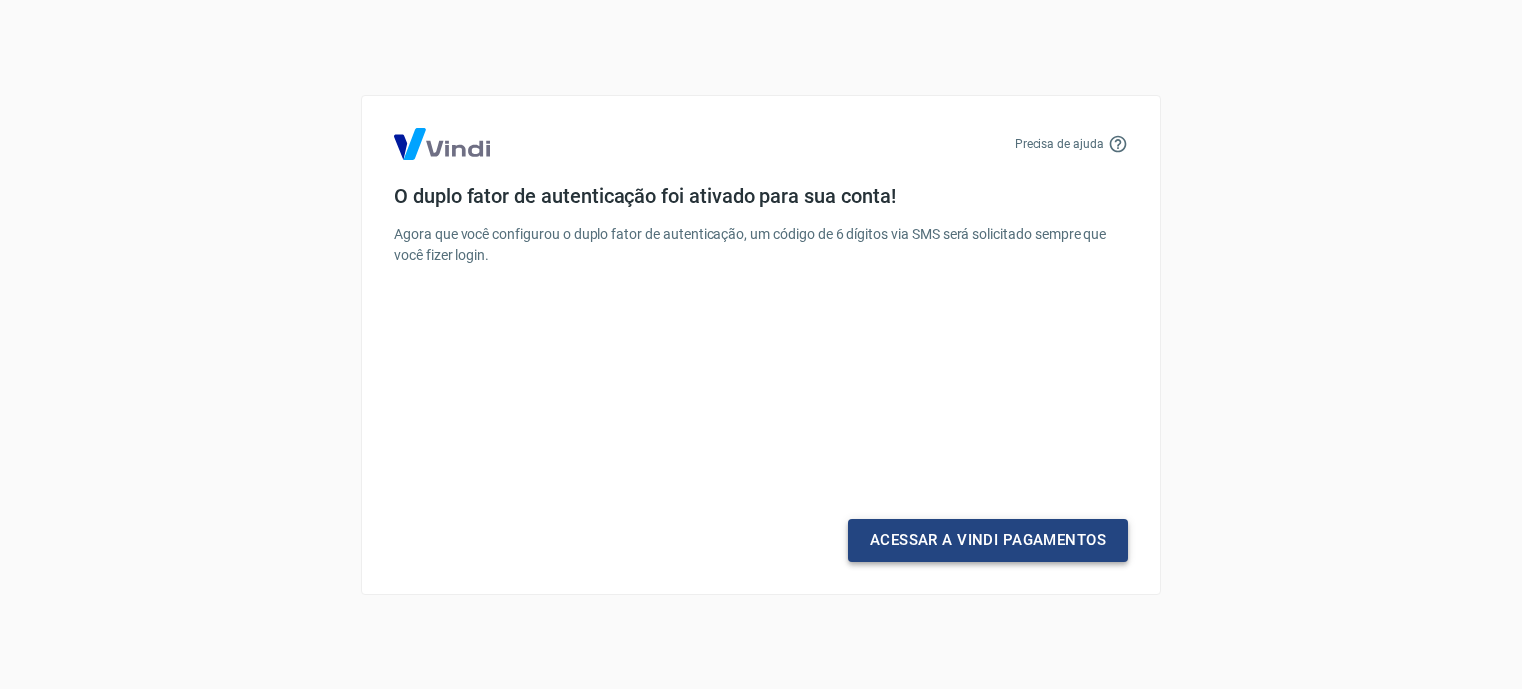 click on "Acessar a Vindi Pagamentos" at bounding box center [988, 540] 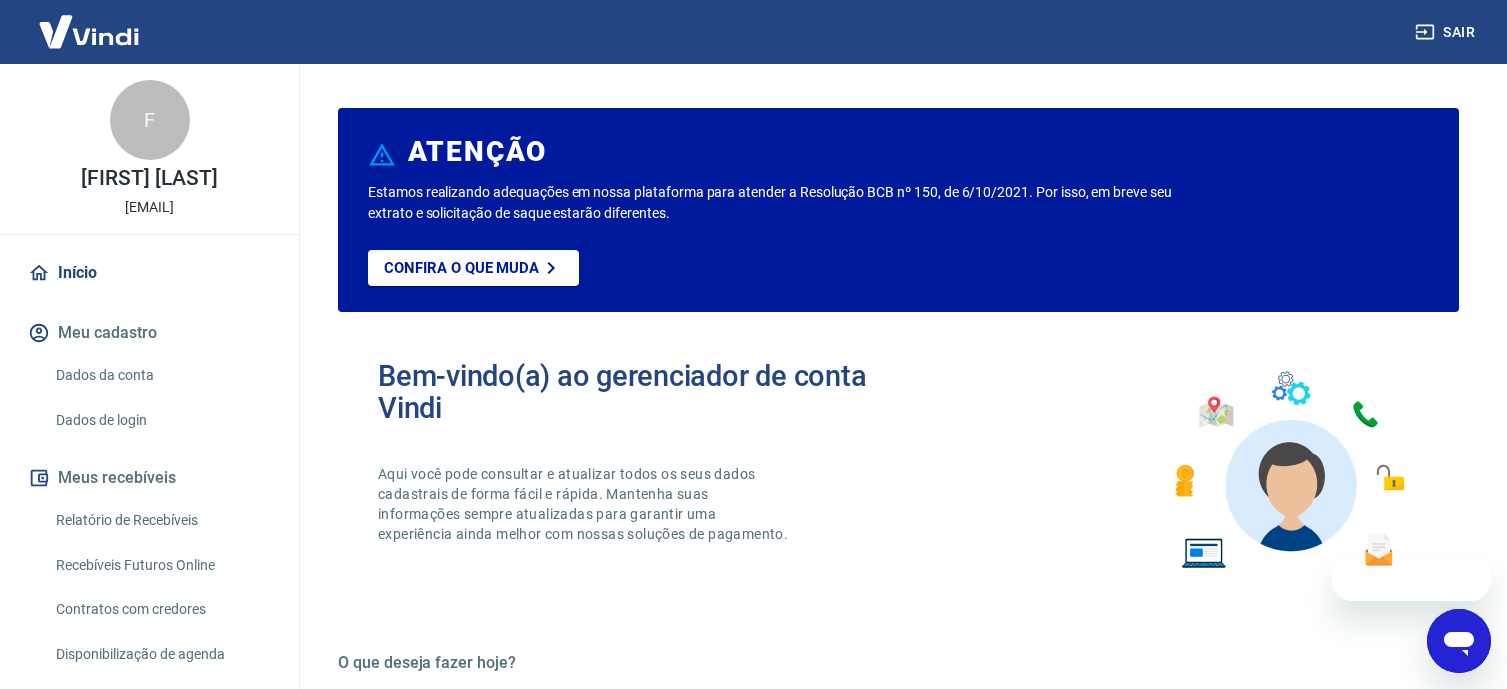 scroll, scrollTop: 0, scrollLeft: 0, axis: both 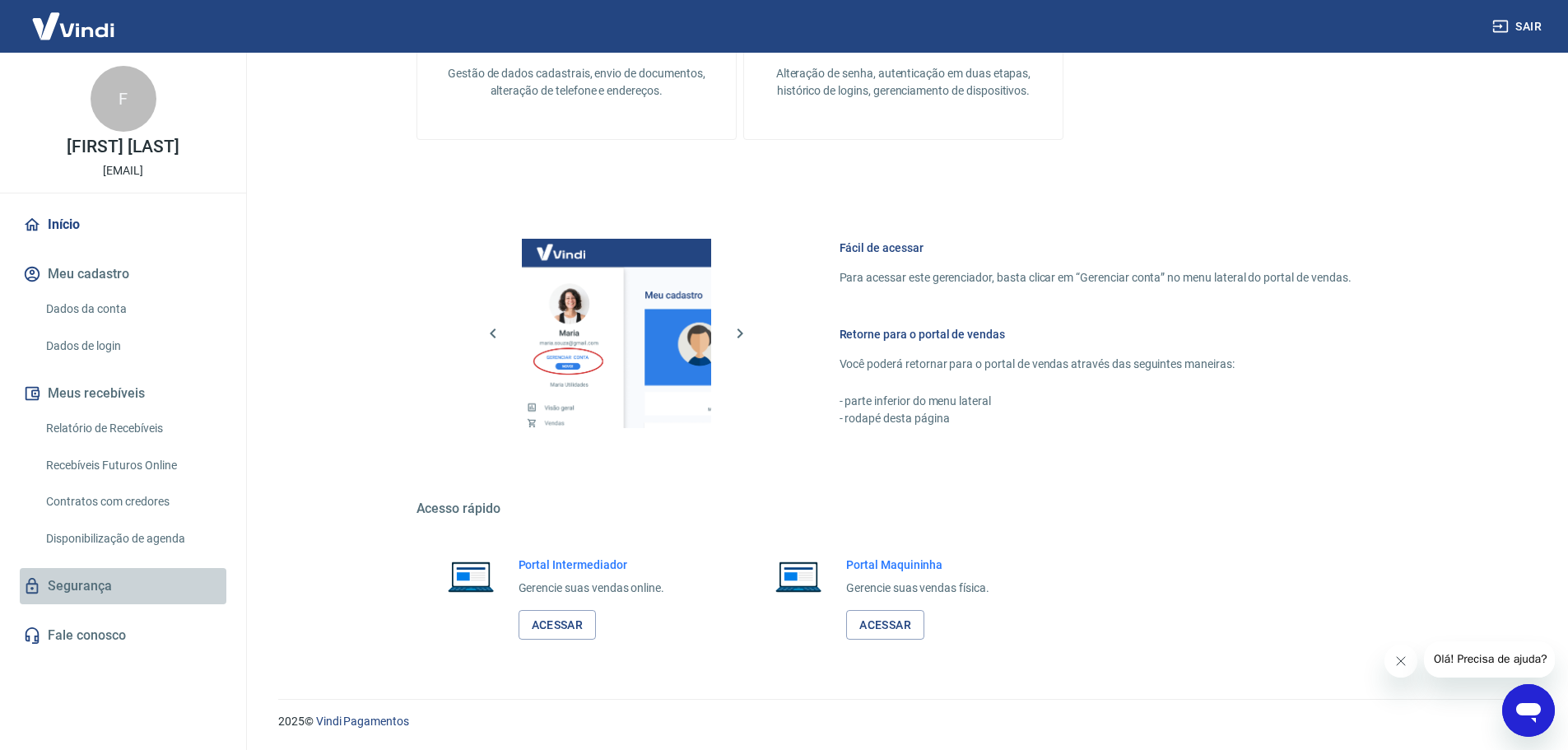click on "Segurança" at bounding box center (123, 586) 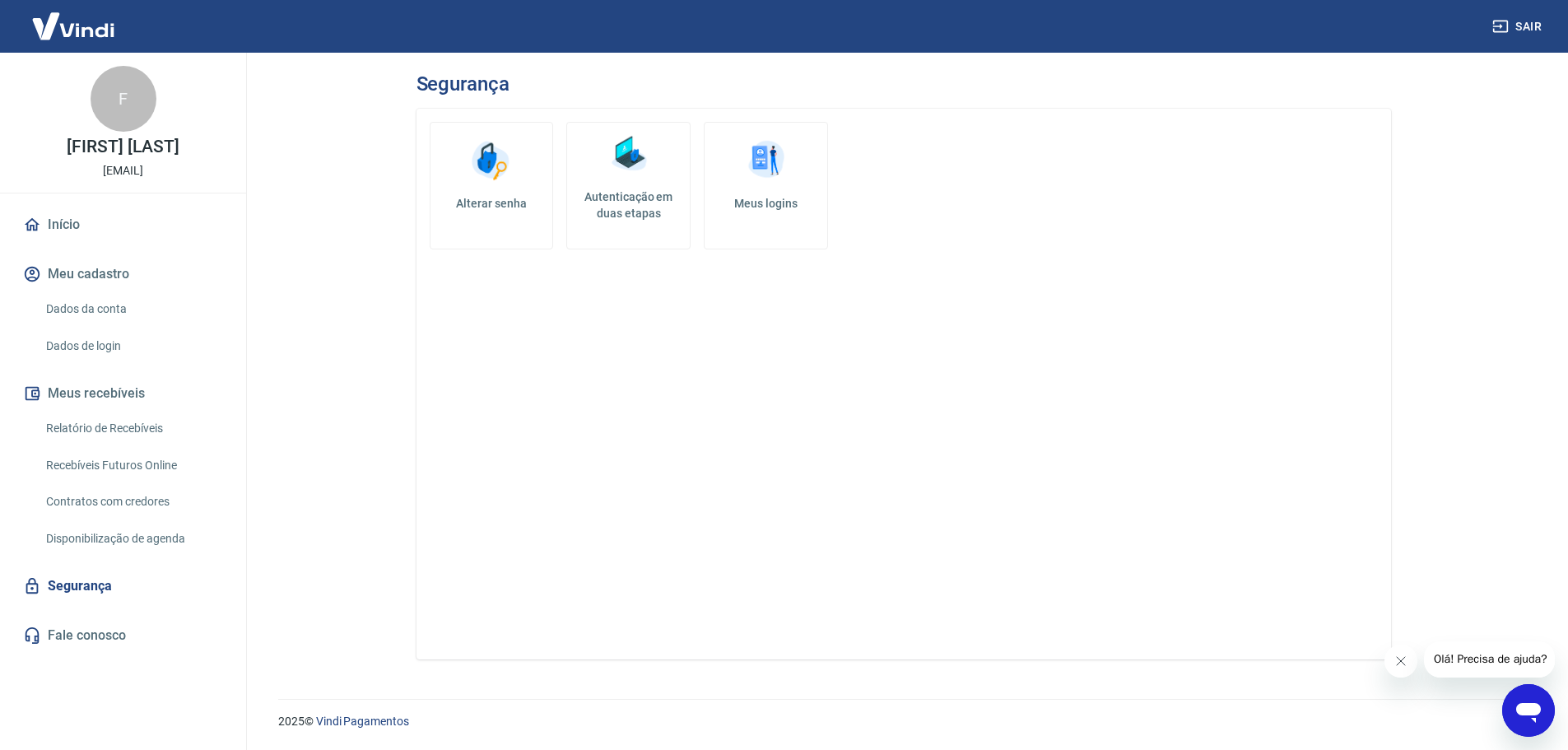 scroll, scrollTop: 0, scrollLeft: 0, axis: both 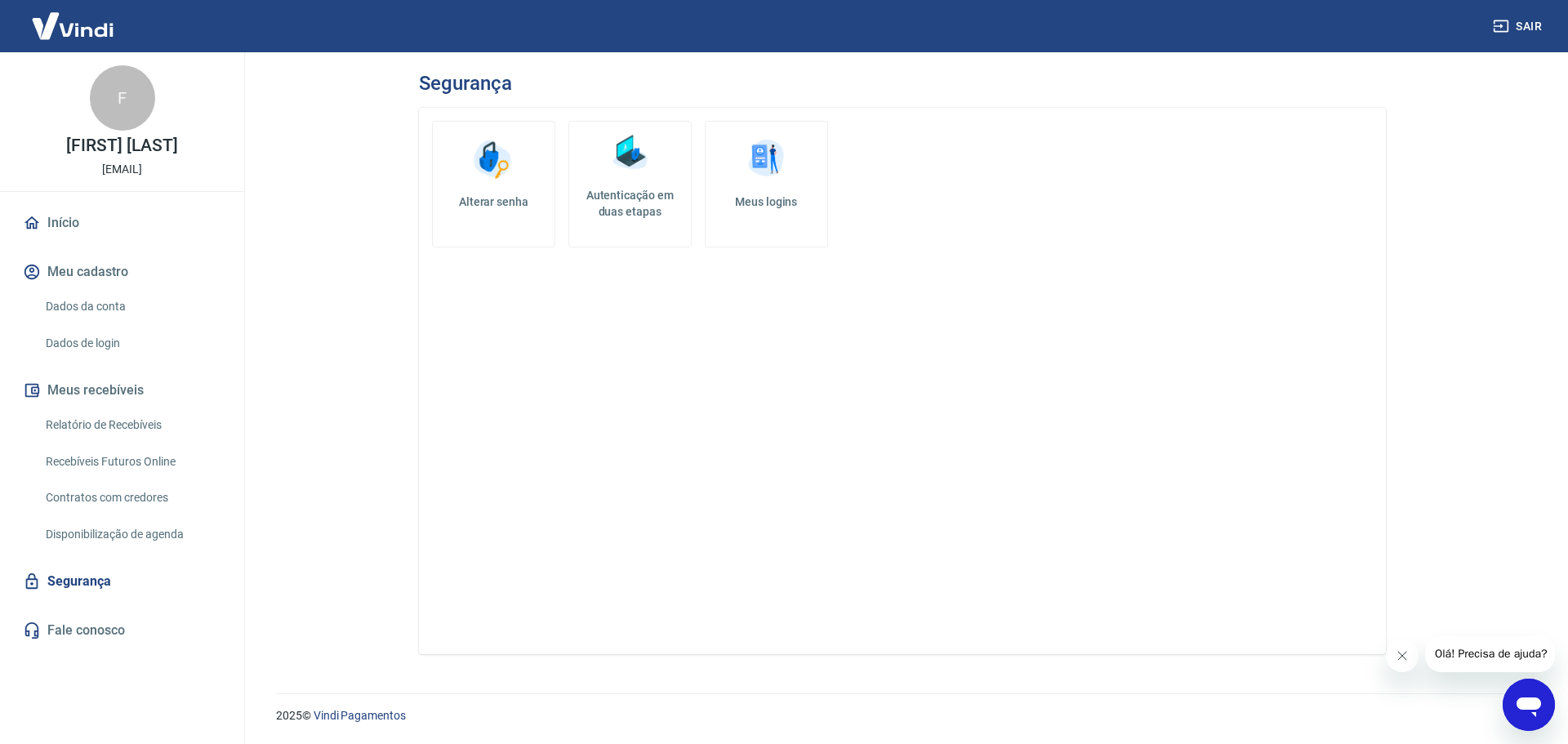 click at bounding box center (766, 159) 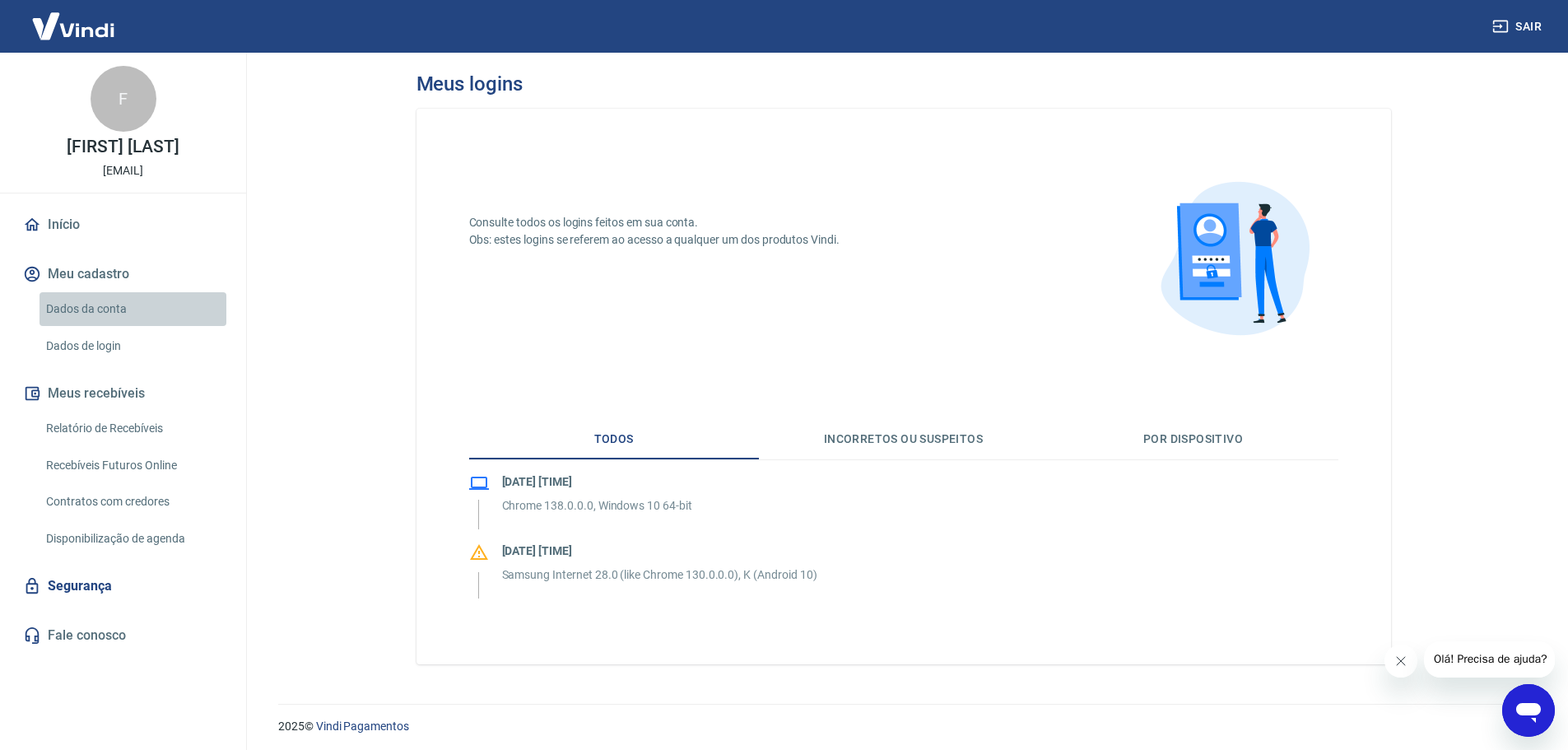 click on "Dados da conta" at bounding box center [133, 309] 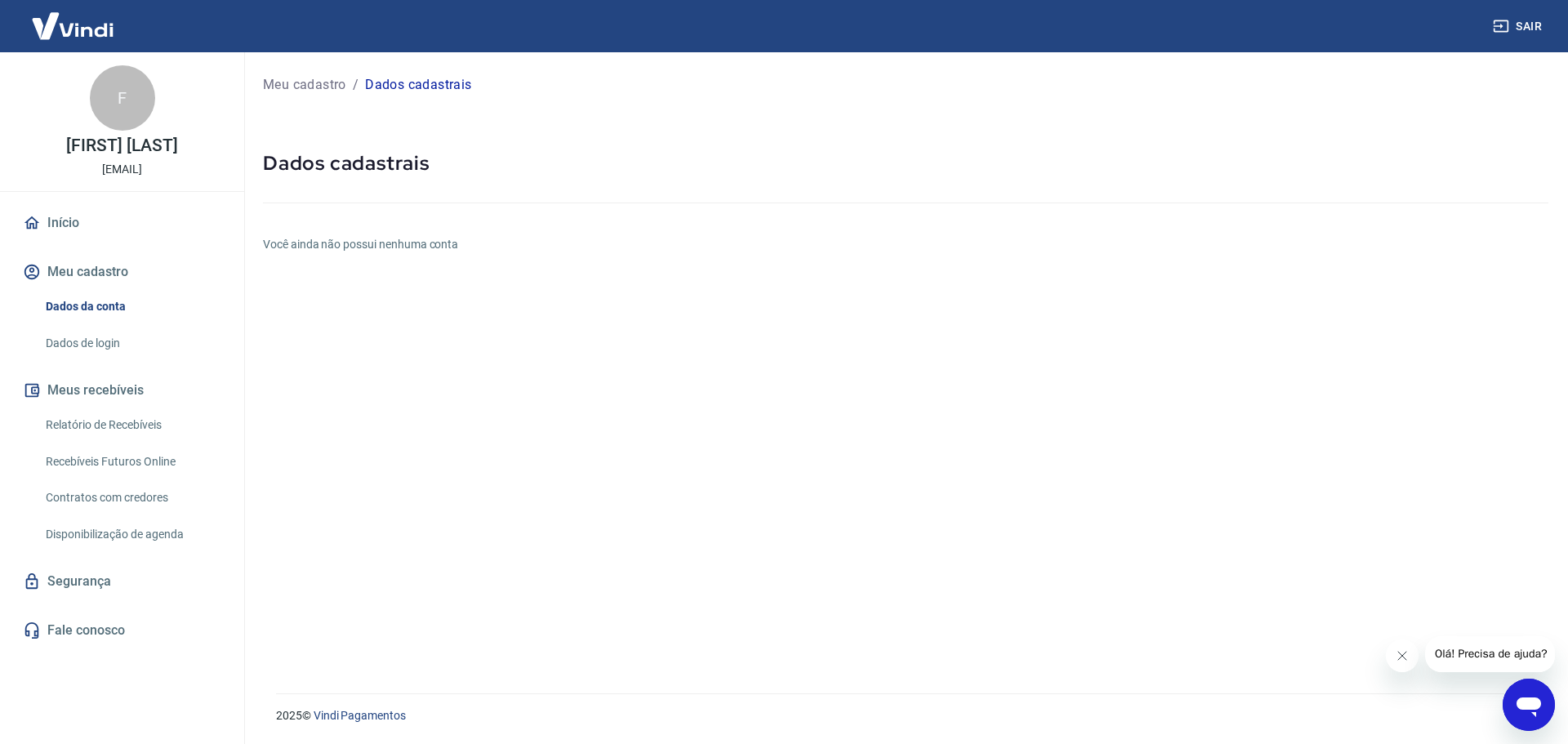 click on "Dados de login" at bounding box center [131, 343] 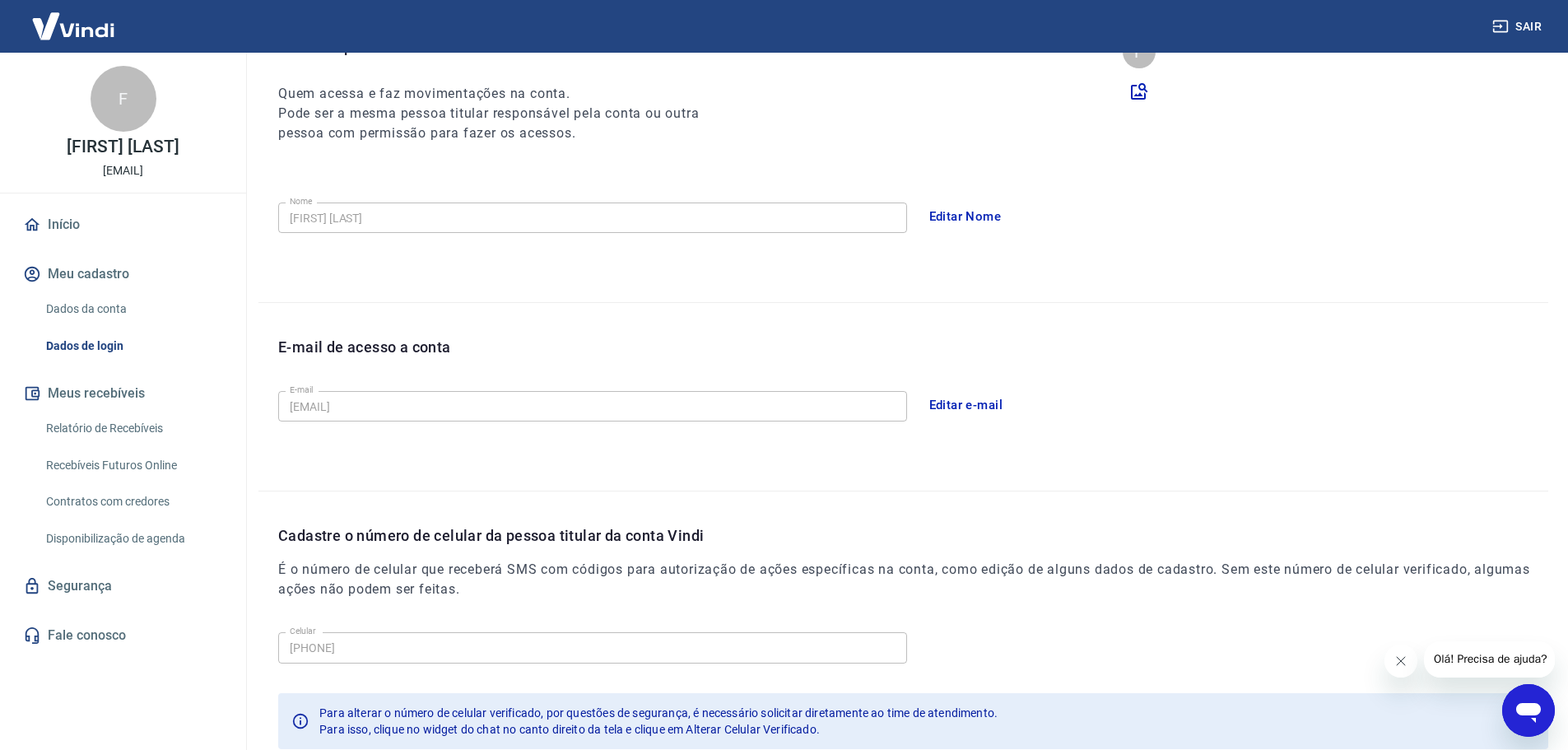 scroll, scrollTop: 305, scrollLeft: 0, axis: vertical 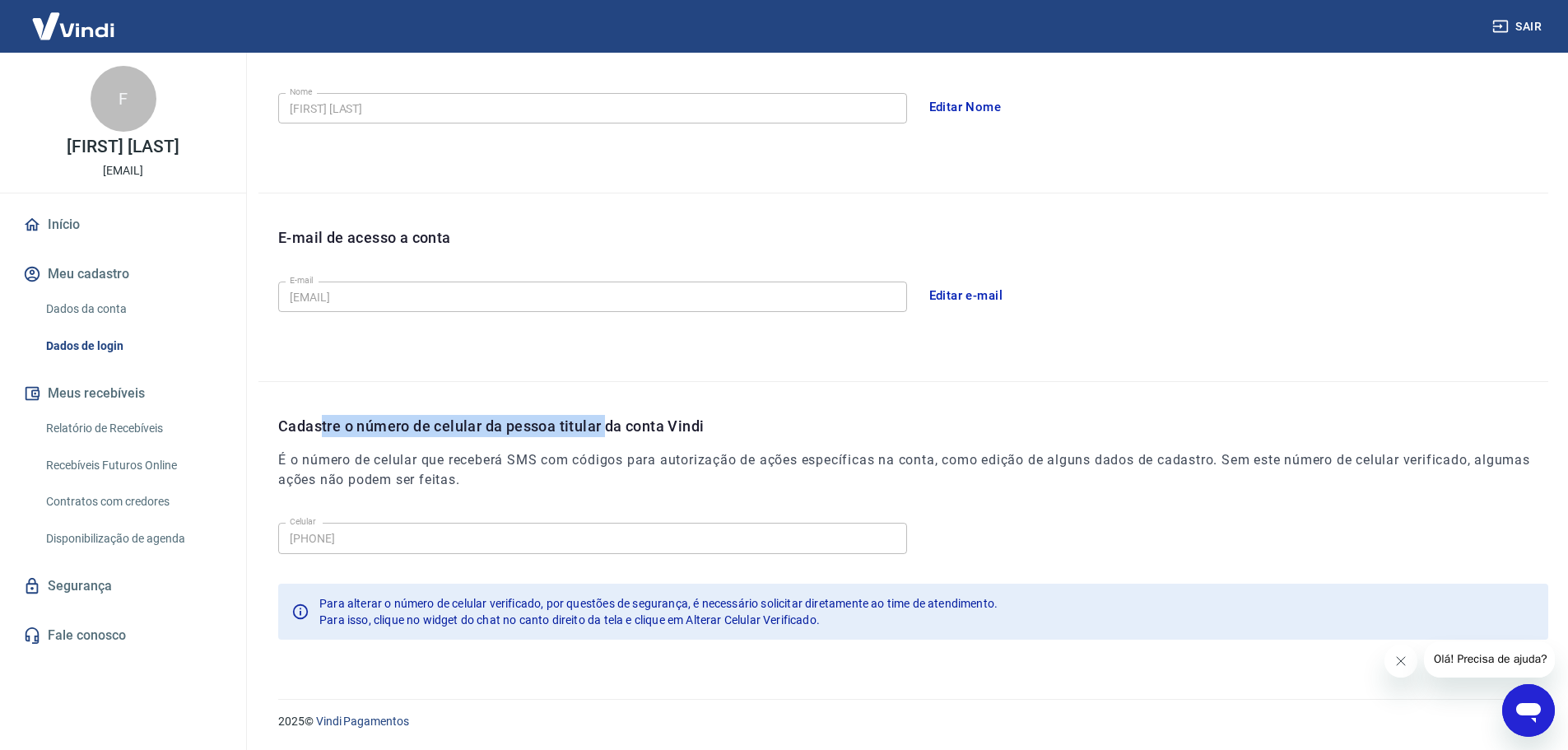drag, startPoint x: 322, startPoint y: 428, endPoint x: 618, endPoint y: 438, distance: 296.16887 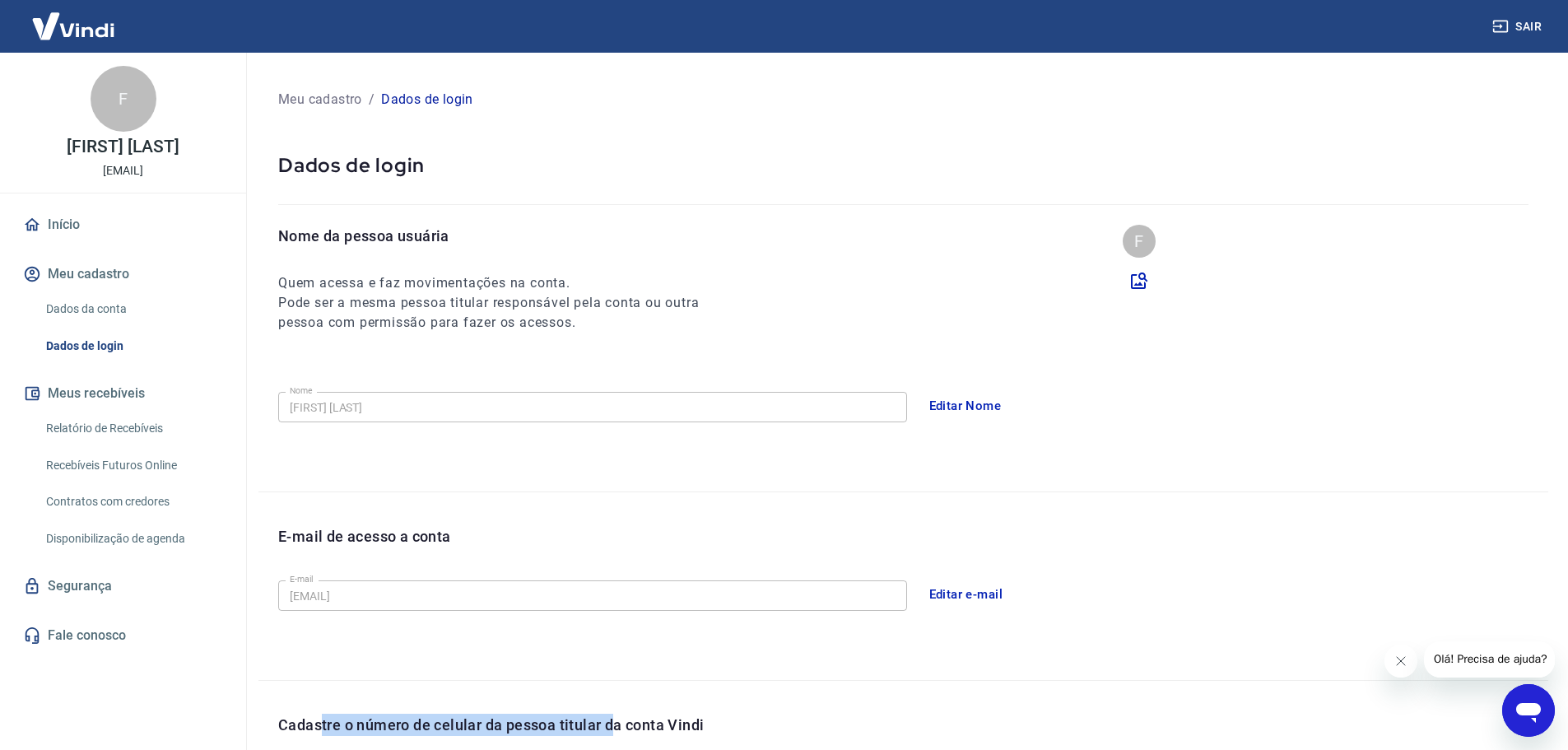 scroll, scrollTop: 0, scrollLeft: 0, axis: both 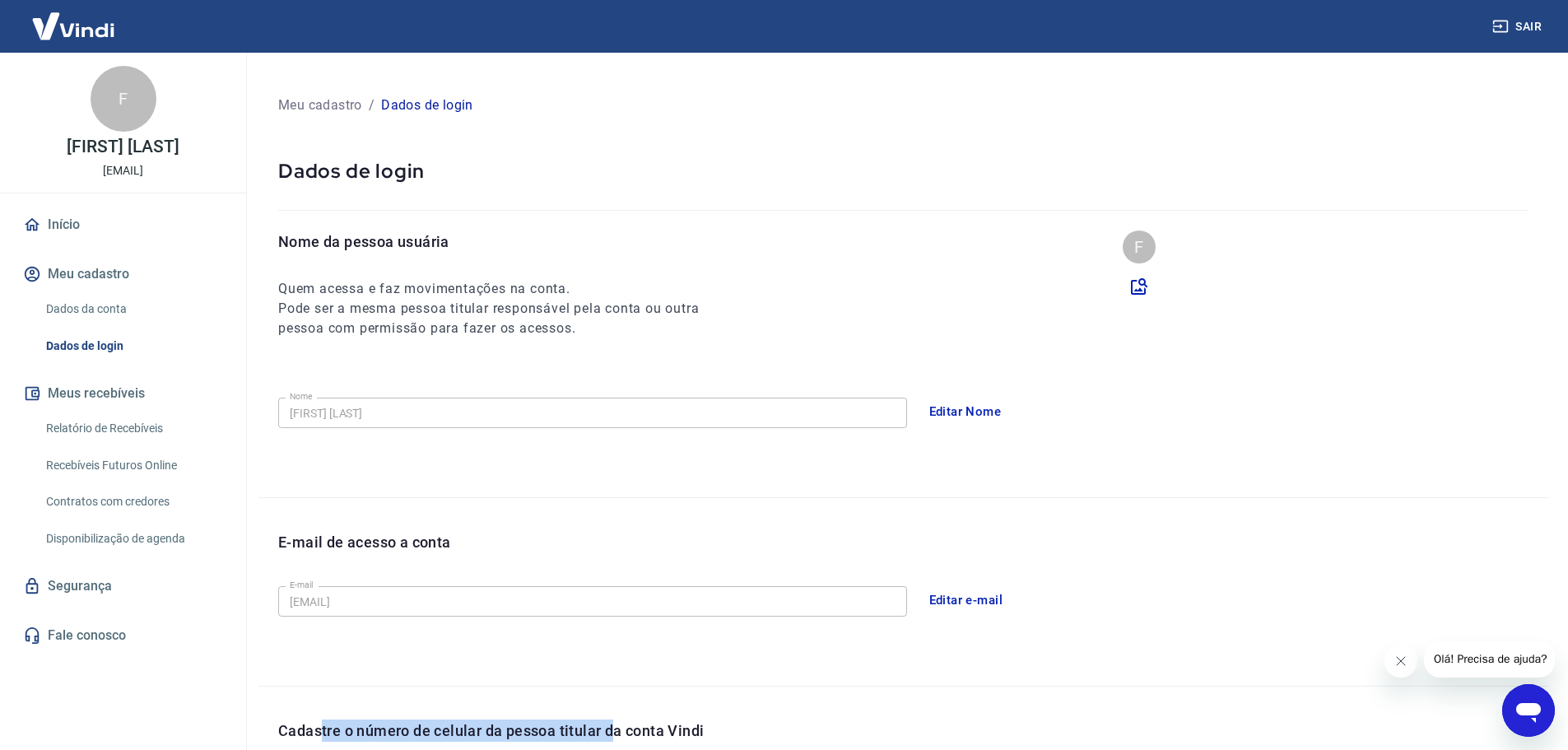 click on "Início" at bounding box center [123, 225] 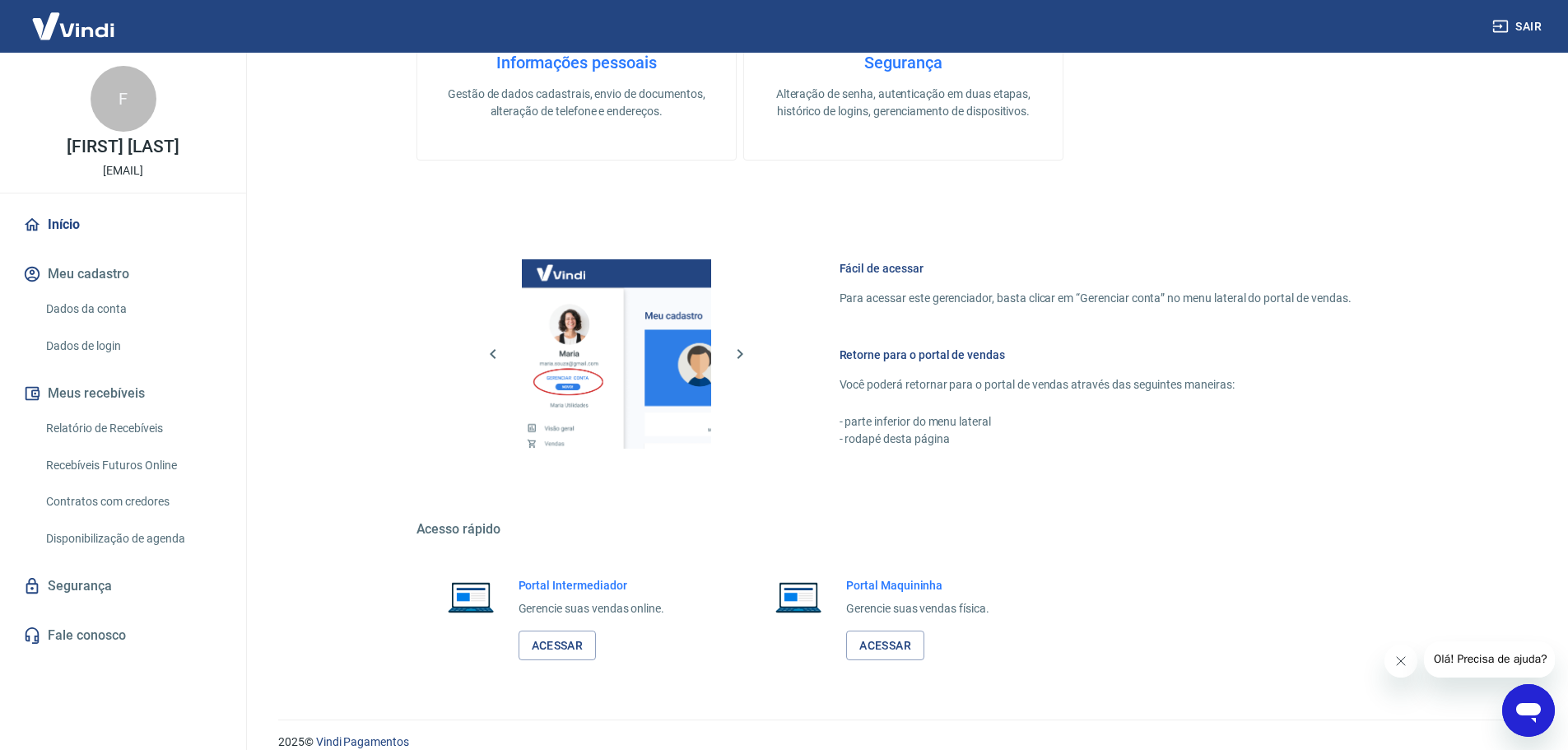 scroll, scrollTop: 704, scrollLeft: 0, axis: vertical 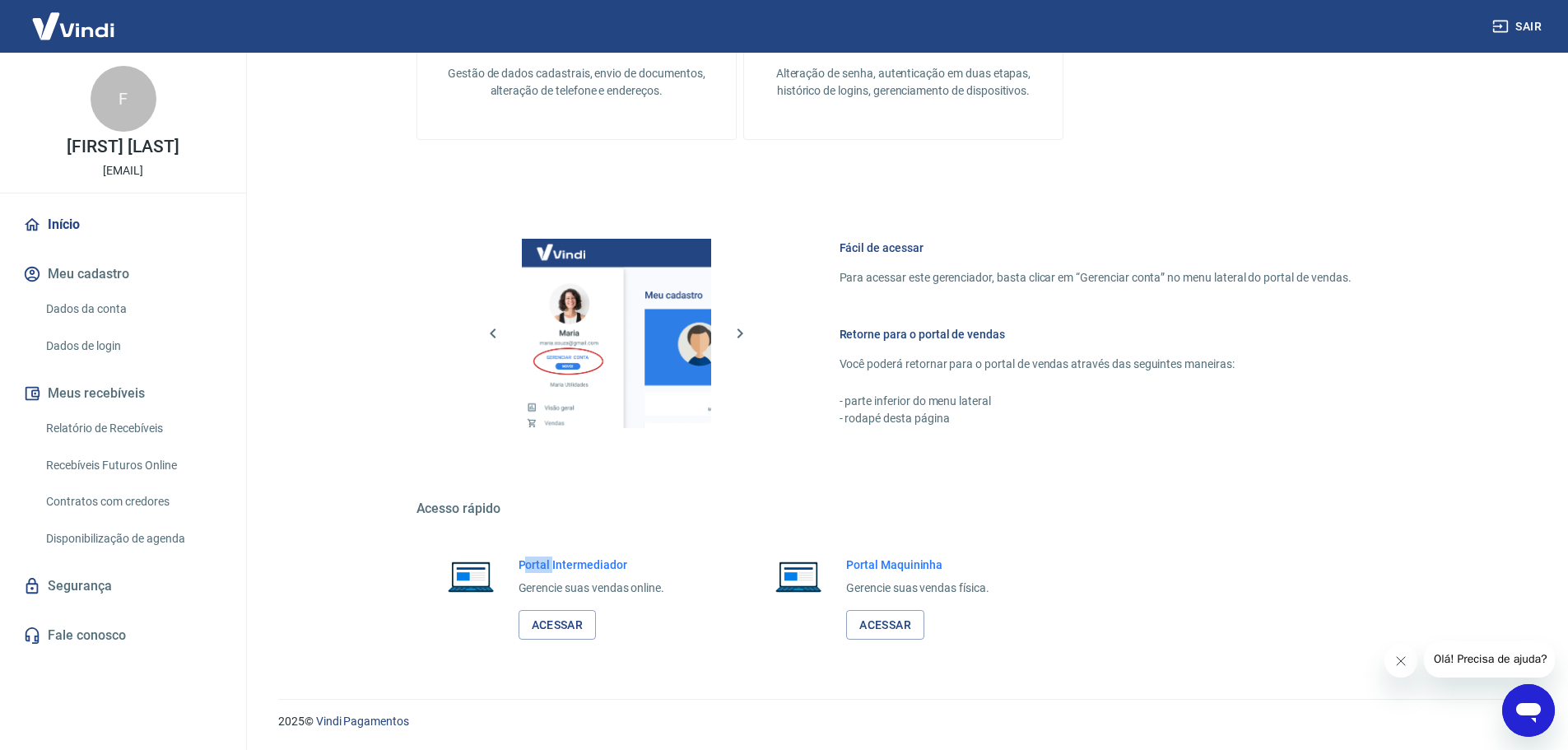 drag, startPoint x: 525, startPoint y: 563, endPoint x: 552, endPoint y: 566, distance: 27.16616 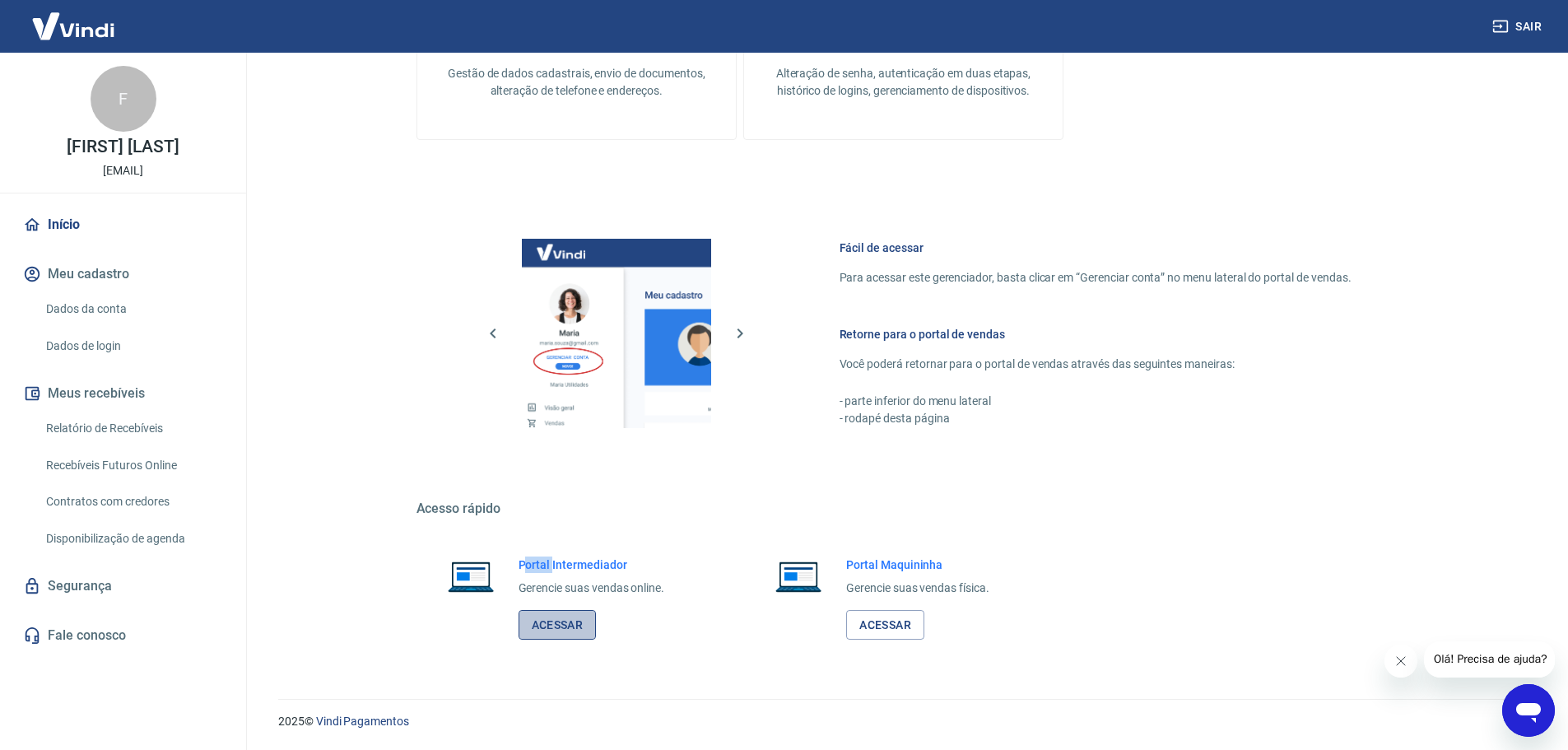click on "Acessar" at bounding box center (557, 625) 